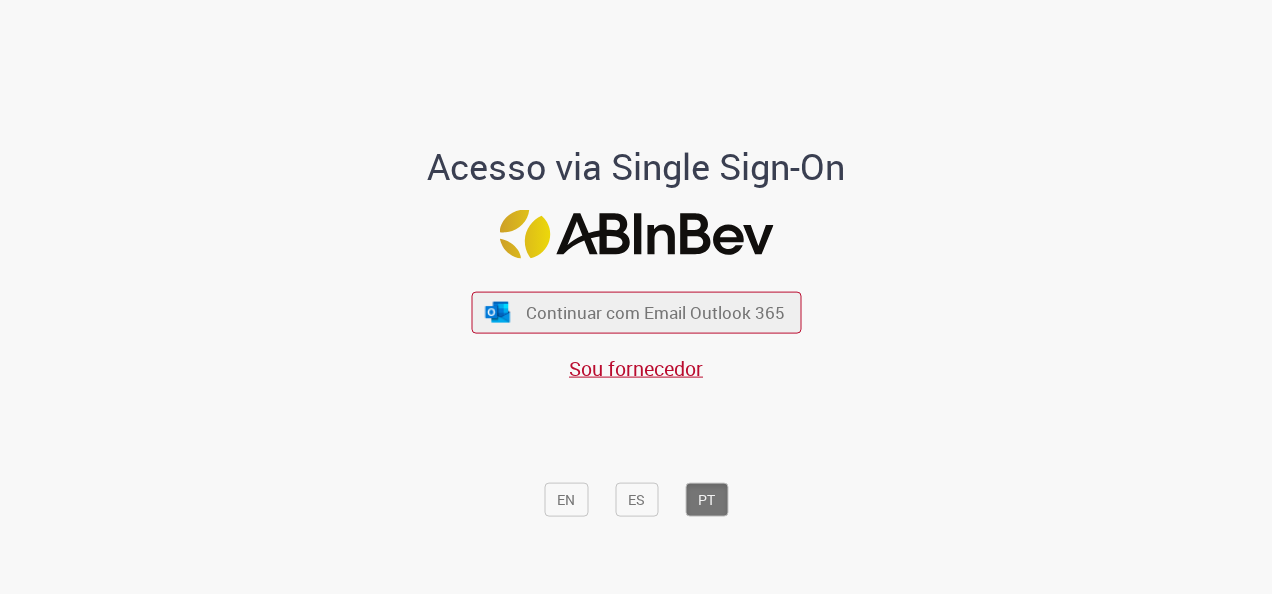 scroll, scrollTop: 0, scrollLeft: 0, axis: both 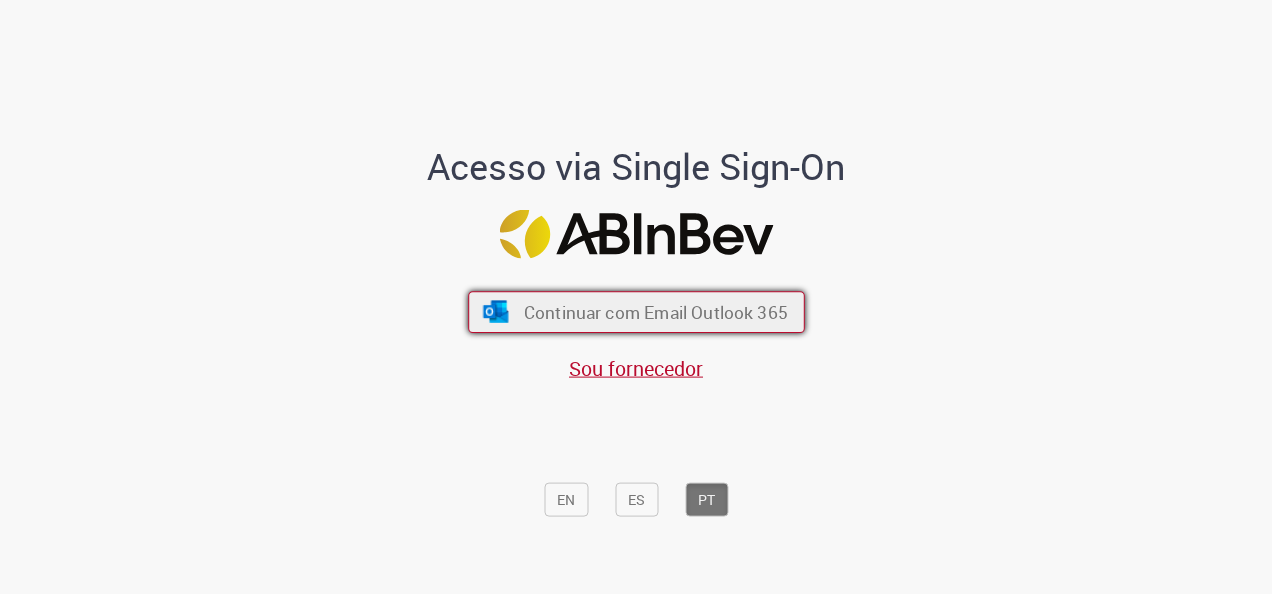 click on "Continuar com Email Outlook 365" at bounding box center [655, 312] 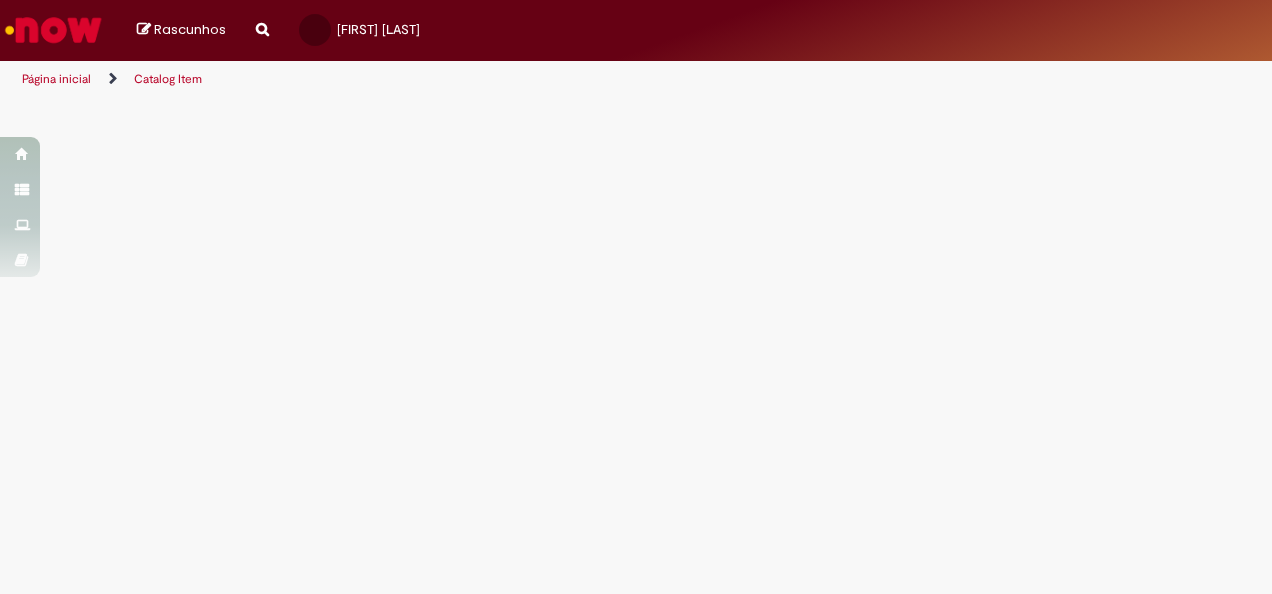 scroll, scrollTop: 0, scrollLeft: 0, axis: both 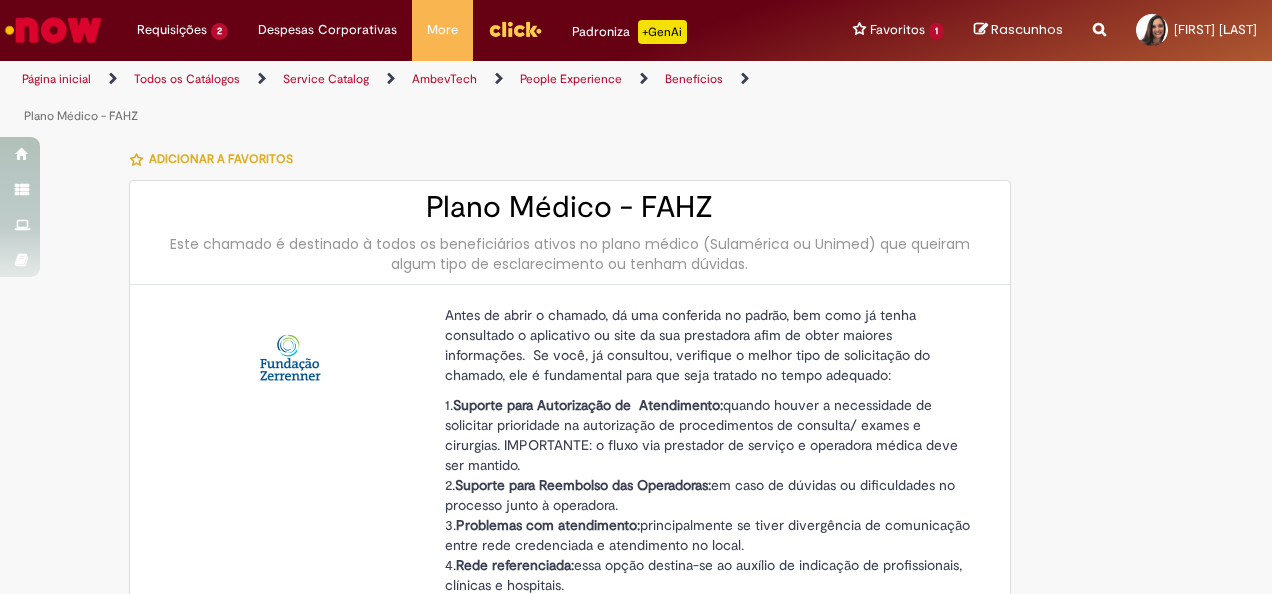 type on "********" 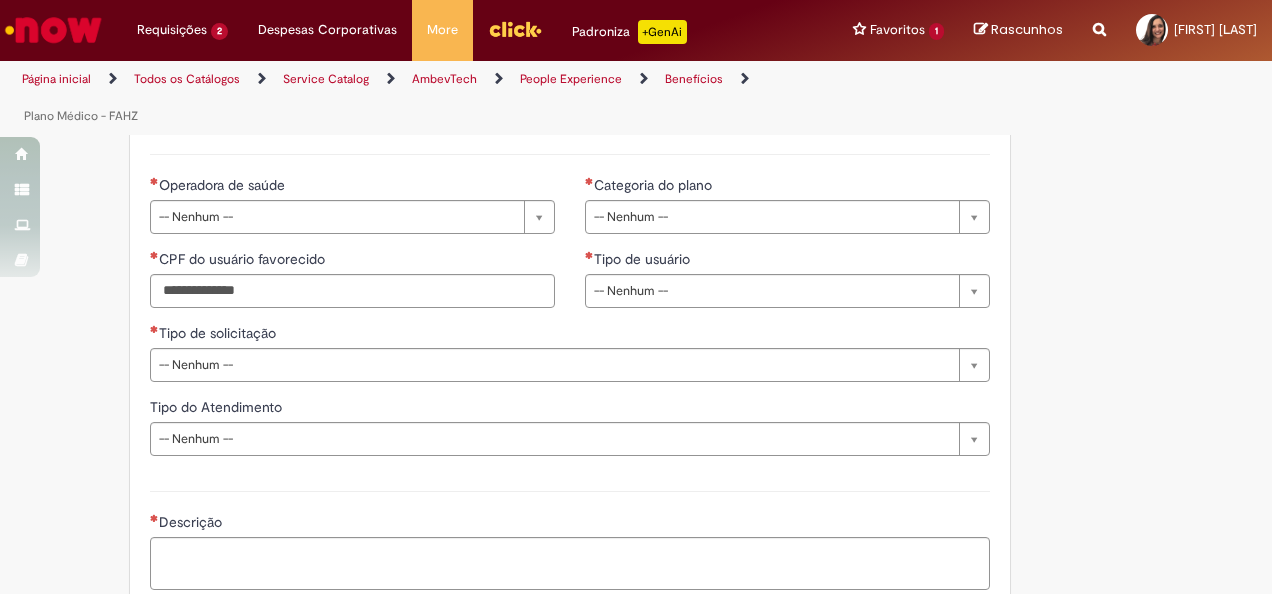 scroll, scrollTop: 1200, scrollLeft: 0, axis: vertical 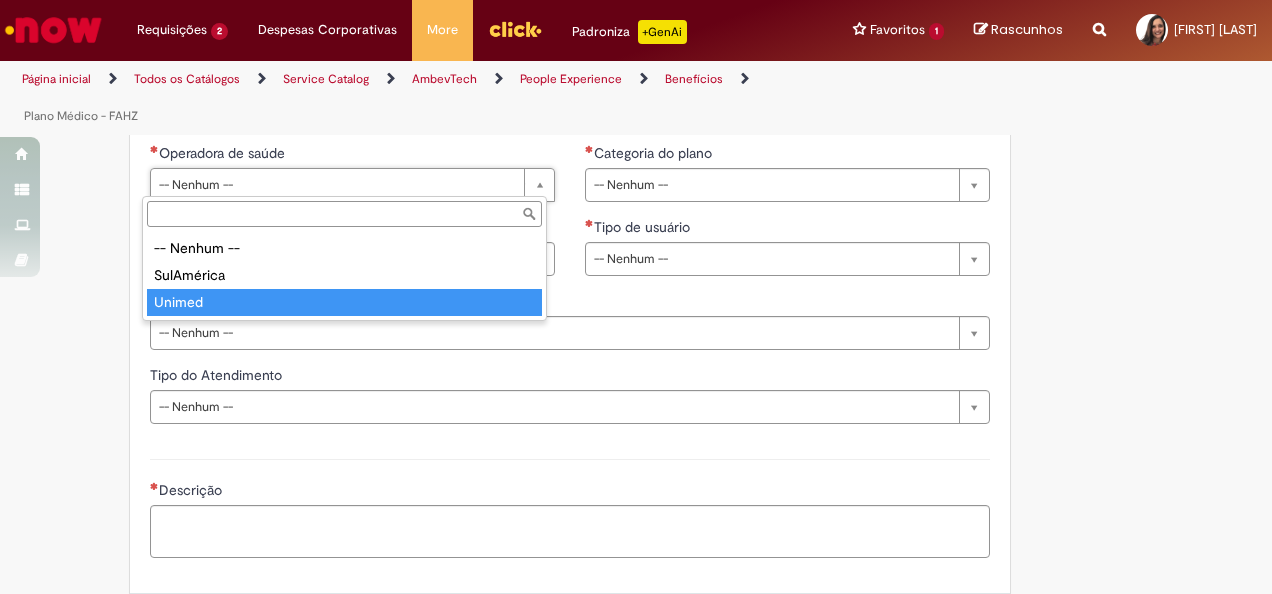 type on "******" 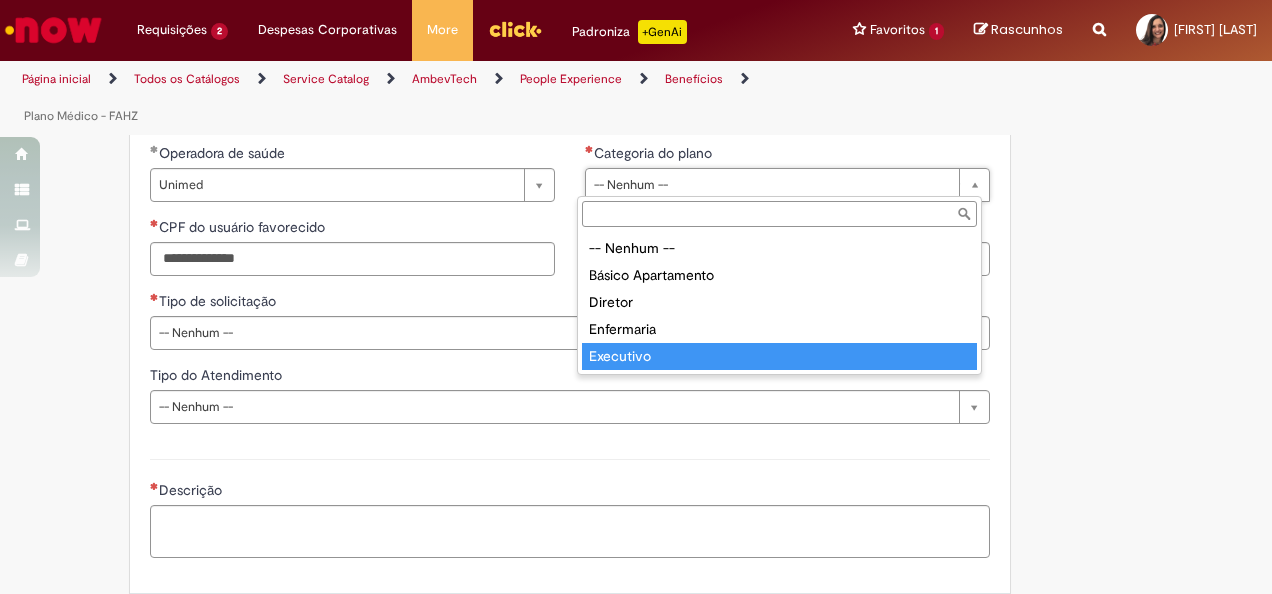 type on "*********" 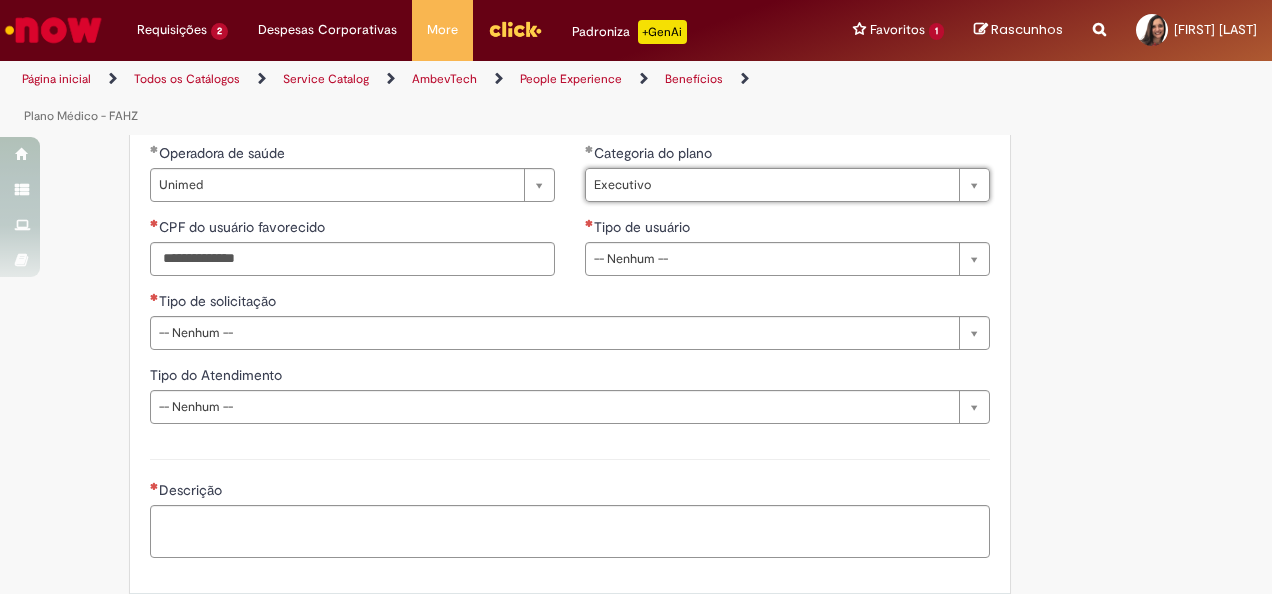 click on "Adicionar a Favoritos
Plano Médico - FAHZ
Este chamado é destinado à todos os beneficiários ativos no plano médico (Sulamérica ou Unimed) que queiram algum tipo de esclarecimento ou tenham dúvidas.
Antes de abrir o chamado, dá uma conferida no padrão, bem como já tenha consultado o aplicativo ou site da sua prestadora afim de obter maiores informações.  Se você, já consultou, verifique o melhor tipo de solicitação do chamado, ele é fundamental para que seja tratado no tempo adequado:
1.  Suporte para Autorização de  Atendimento:  quando houver a necessidade de solicitar prioridade na autorização de procedimentos de consulta/ exames e cirurgias. IMPORTANTE: o fluxo via prestador de serviço e operadora médica deve ser mantido.  2.  Suporte para Reembolso das Operadoras: 3.  Problemas com atendimento: 4.  Rede referenciada: 5.  6." at bounding box center [636, -142] 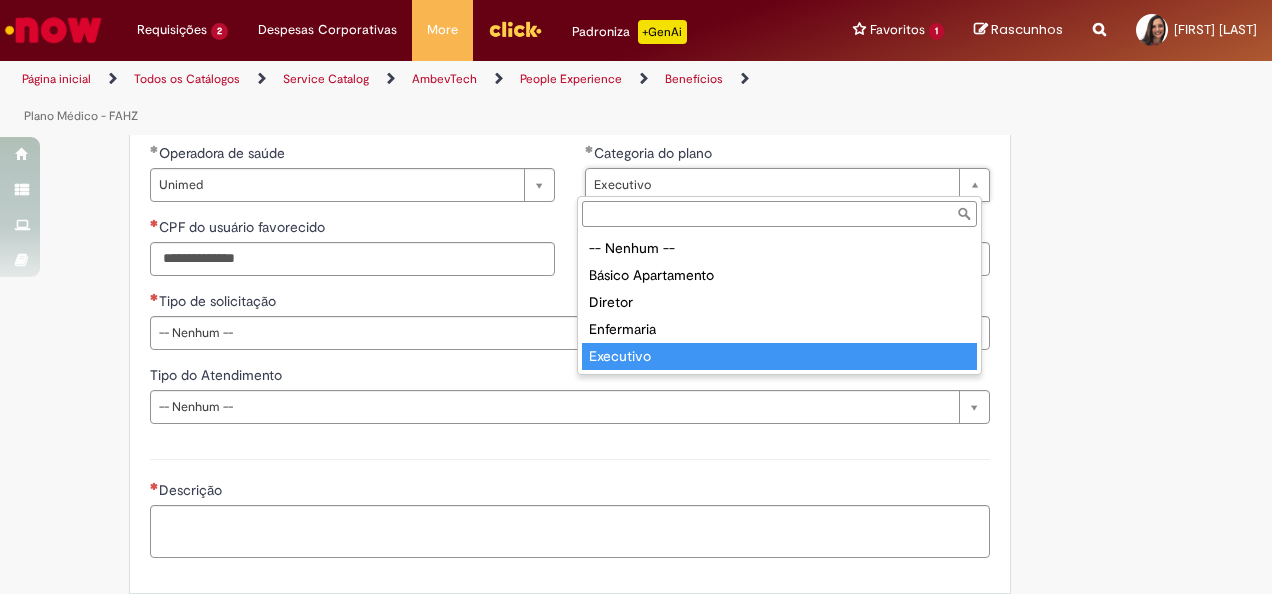 type on "*********" 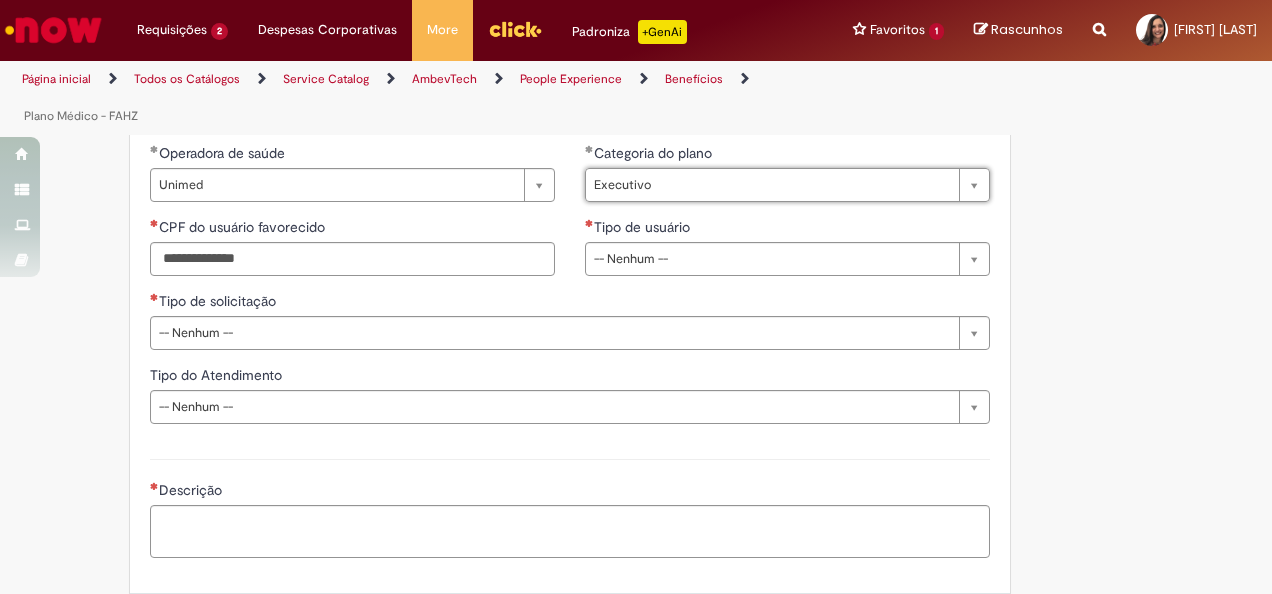 scroll, scrollTop: 0, scrollLeft: 0, axis: both 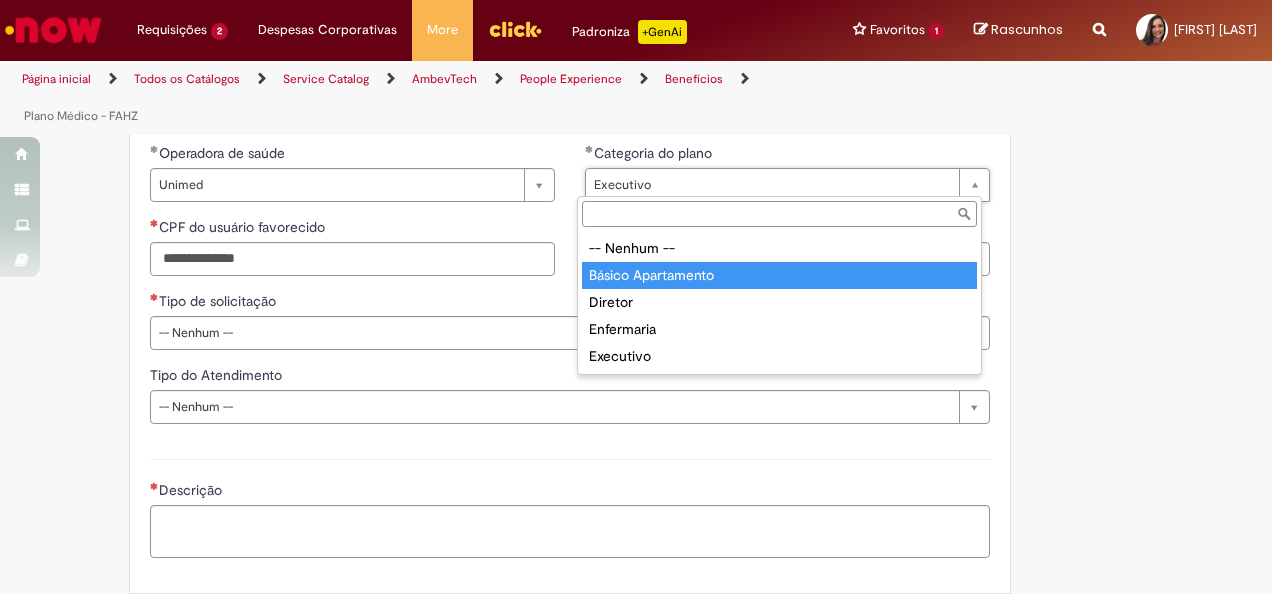 type on "**********" 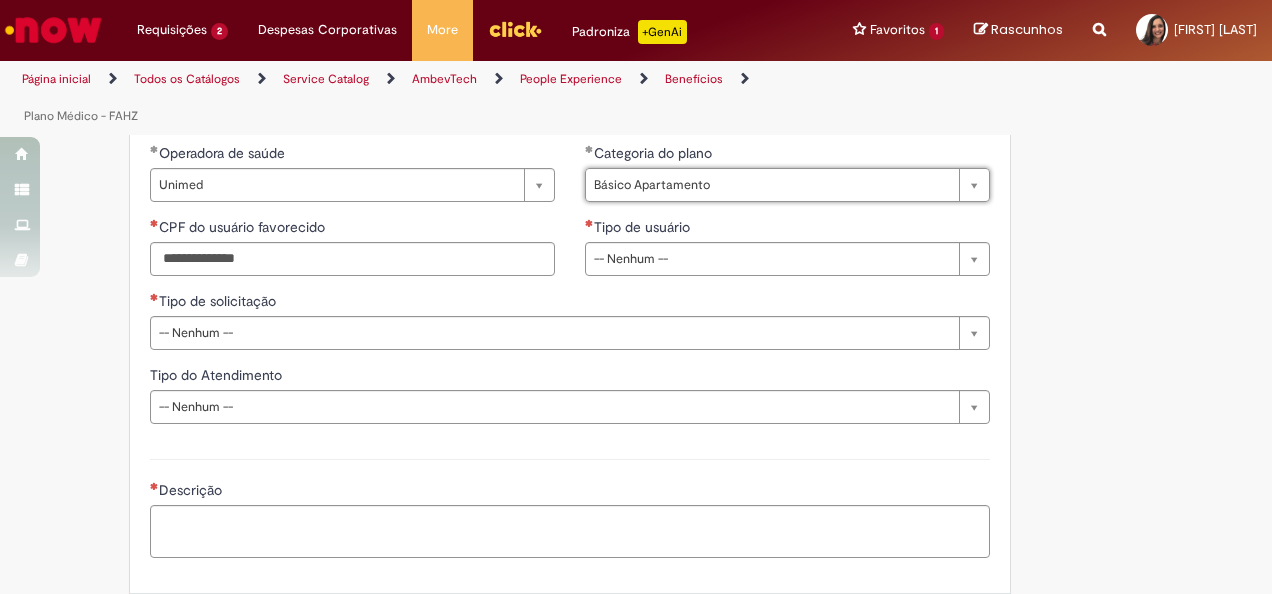 scroll, scrollTop: 0, scrollLeft: 59, axis: horizontal 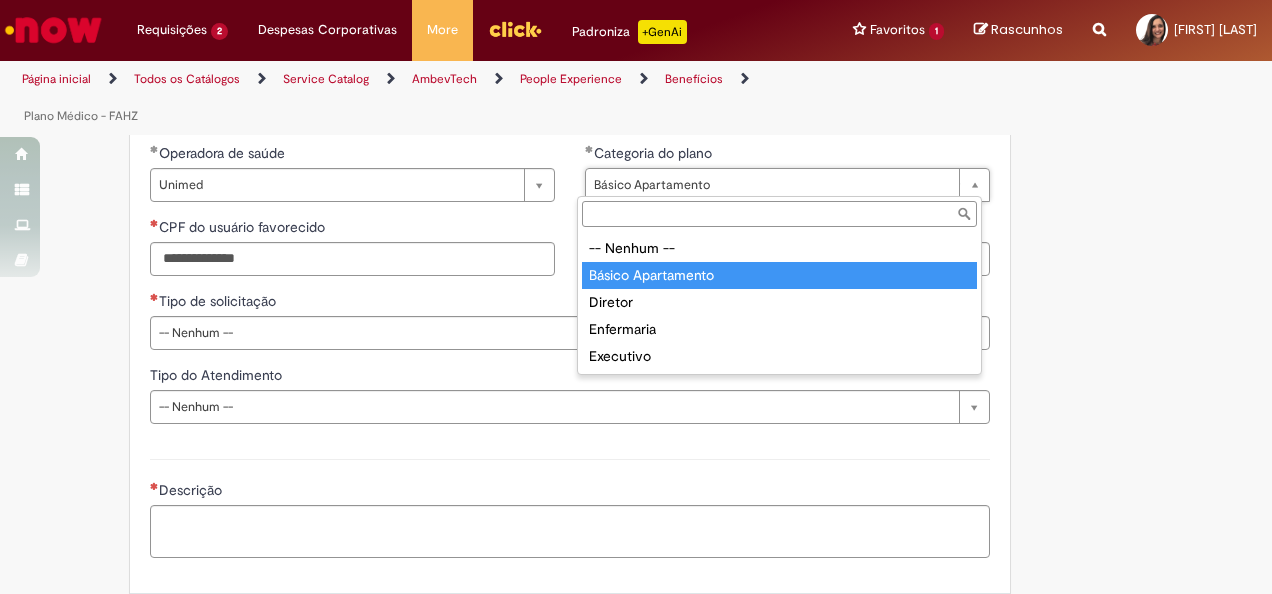 type on "**********" 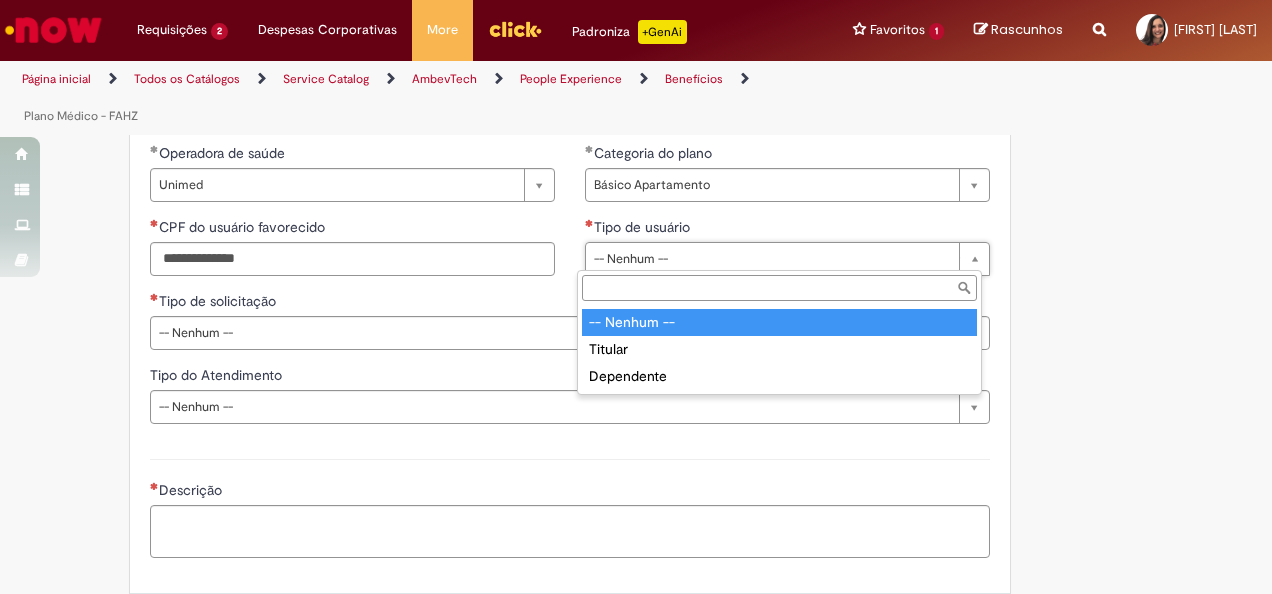scroll, scrollTop: 0, scrollLeft: 0, axis: both 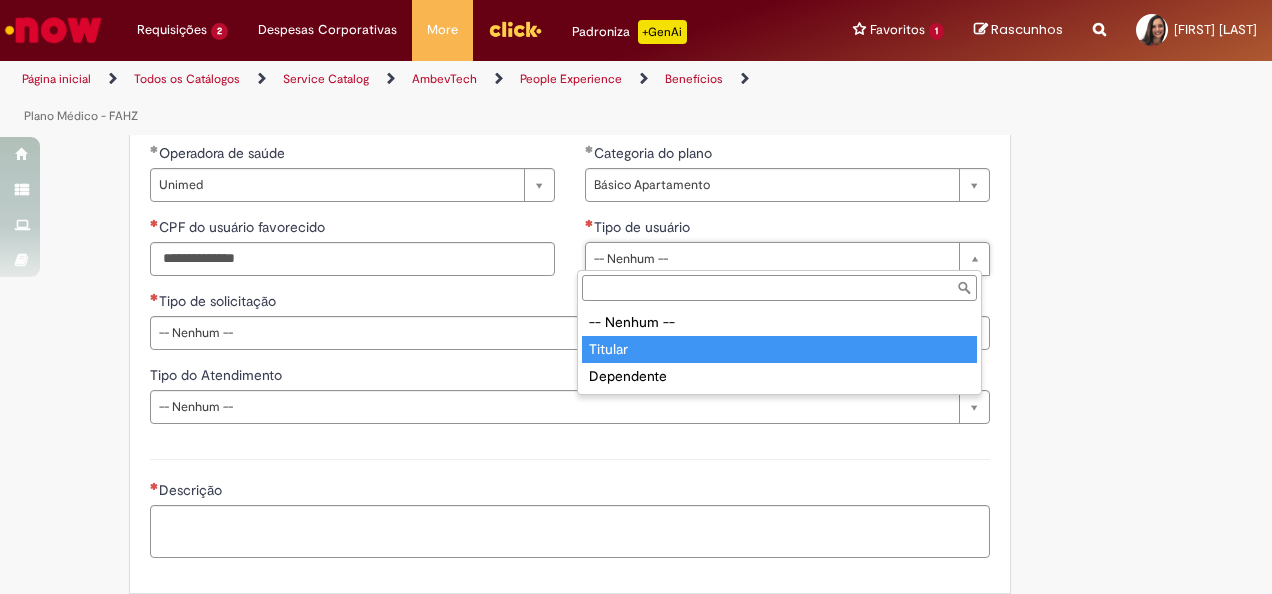 type on "*******" 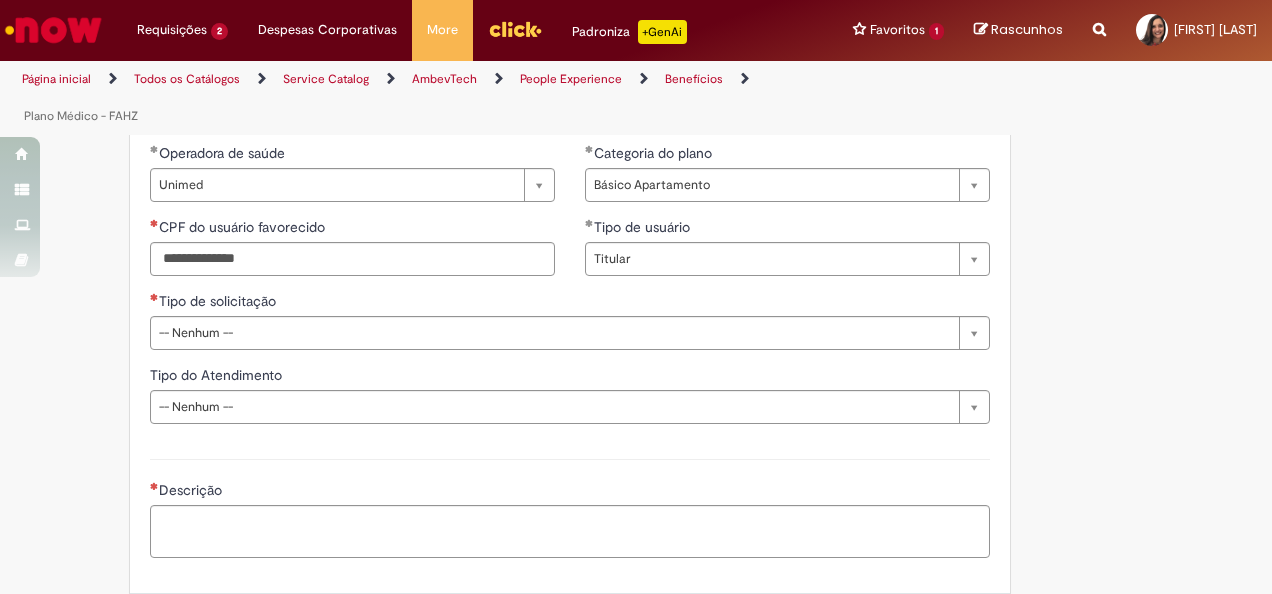 click on "Tipo de solicitação" at bounding box center [570, 303] 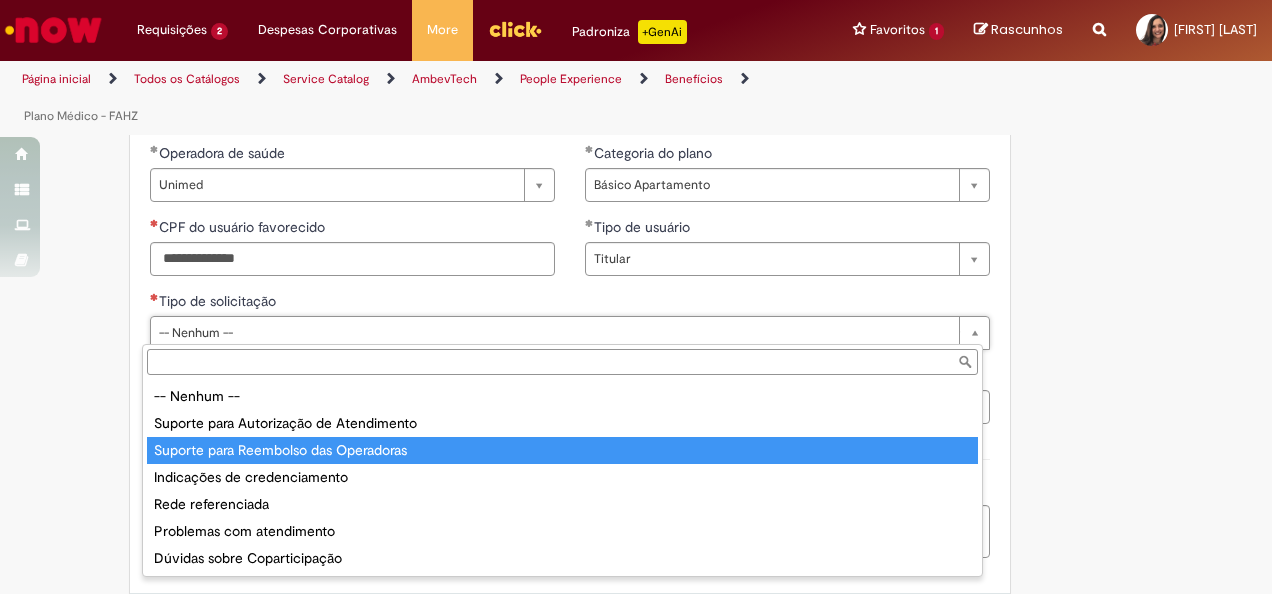 type on "**********" 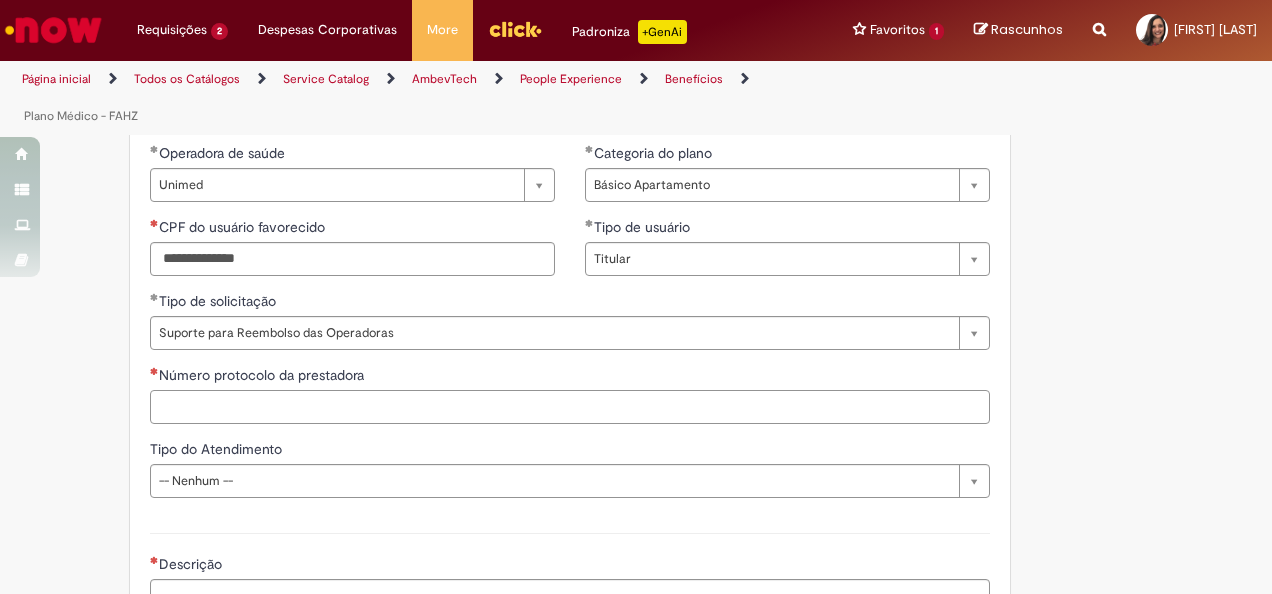 click on "Número protocolo da prestadora" at bounding box center [570, 407] 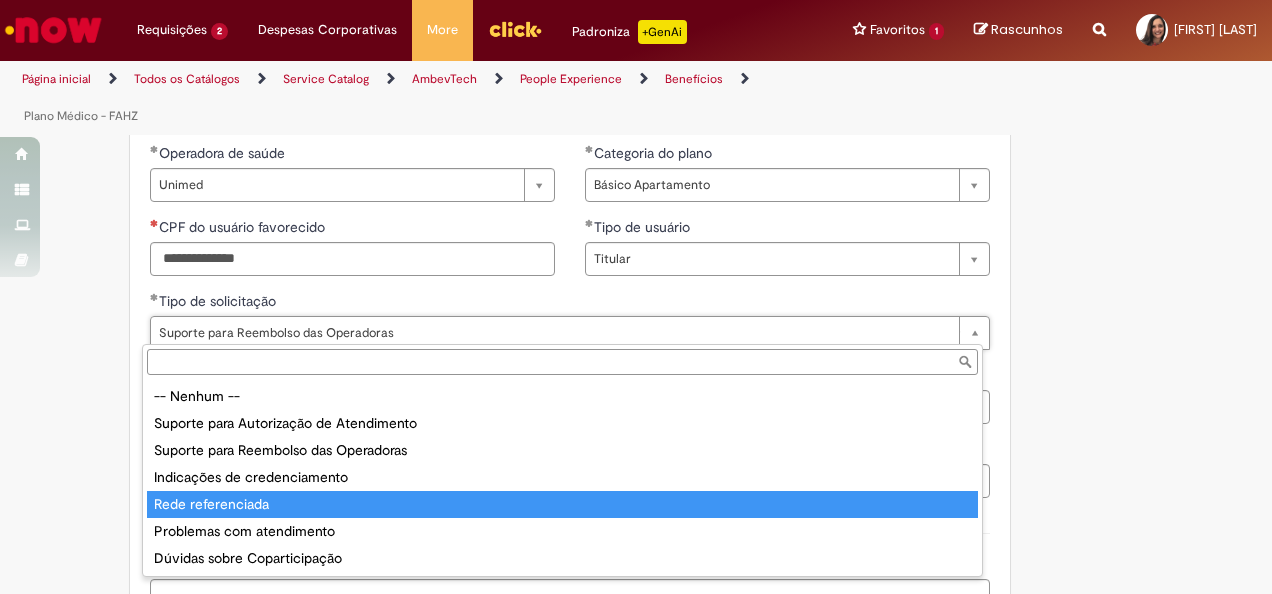 type on "**********" 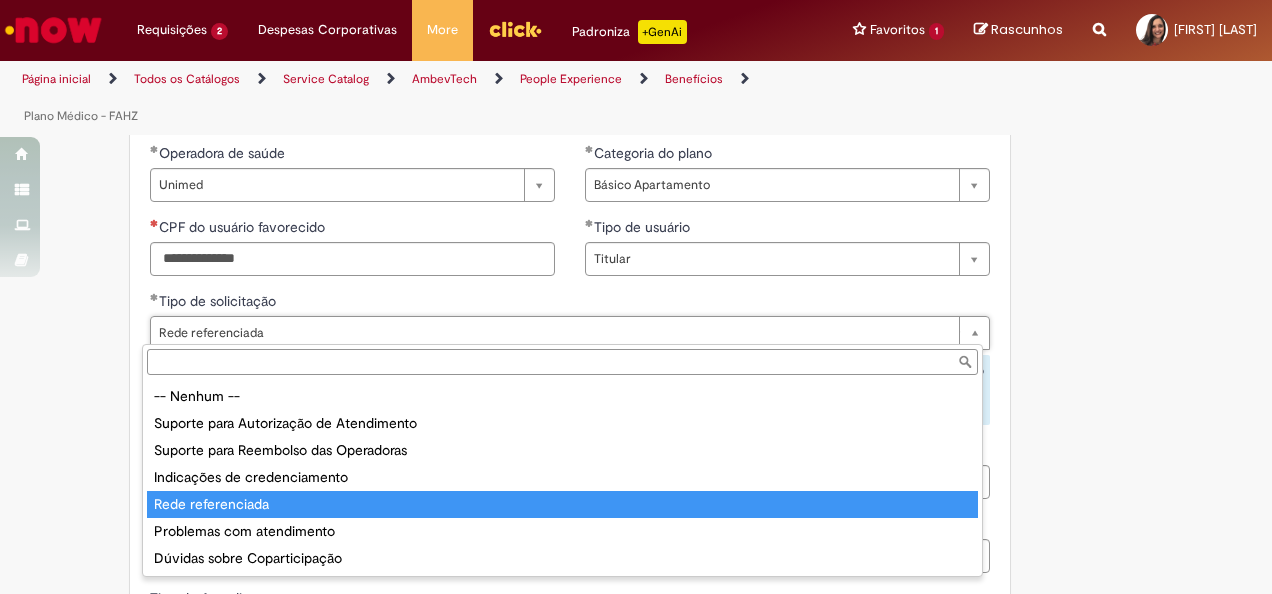 scroll, scrollTop: 0, scrollLeft: 0, axis: both 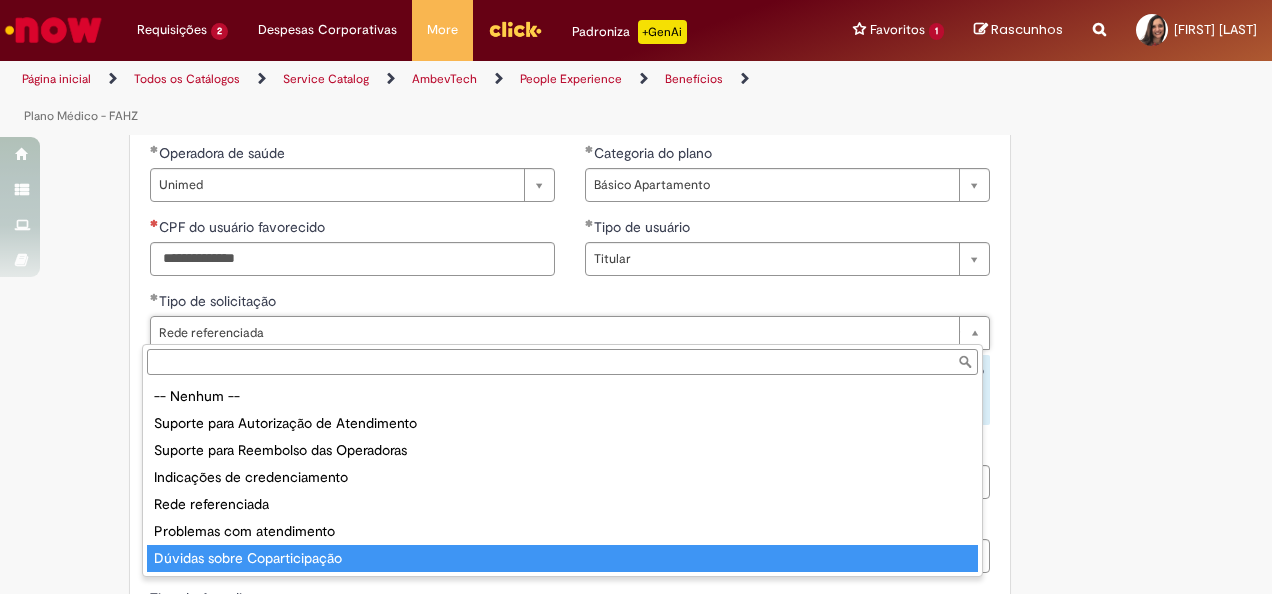 type on "**********" 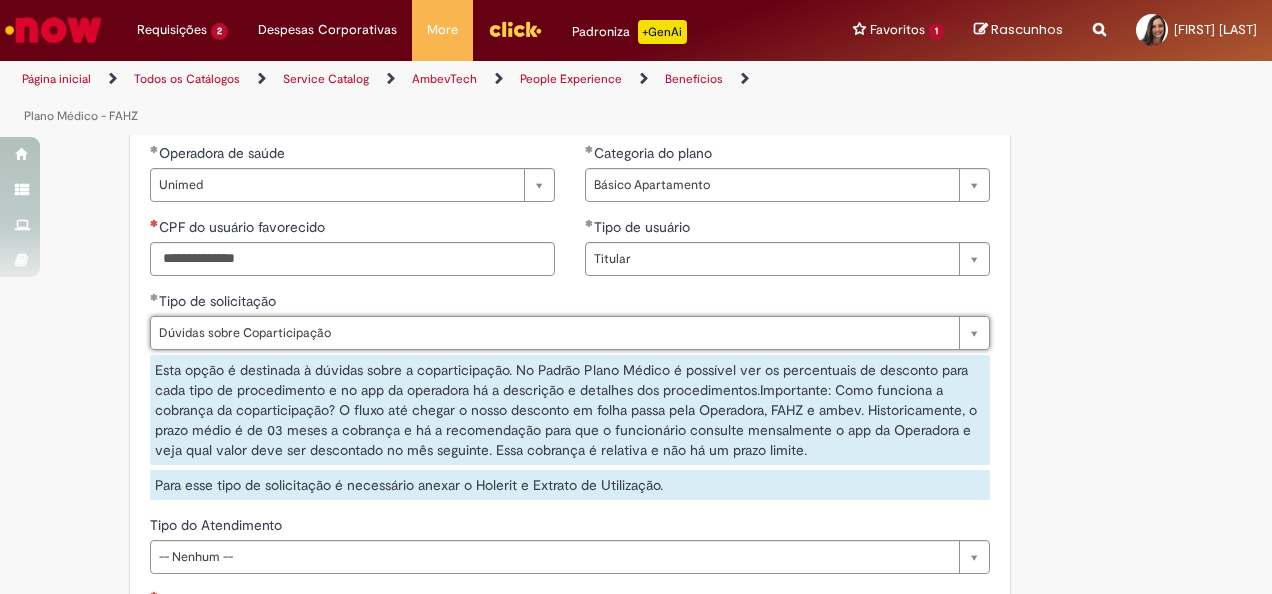 scroll, scrollTop: 0, scrollLeft: 112, axis: horizontal 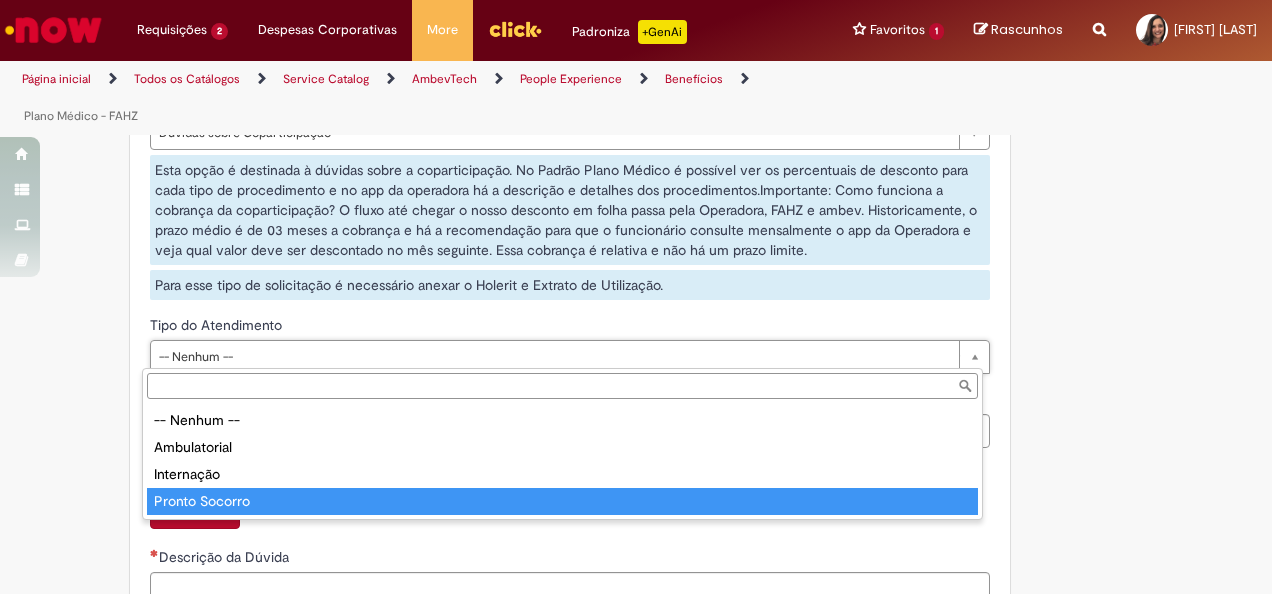 type on "**********" 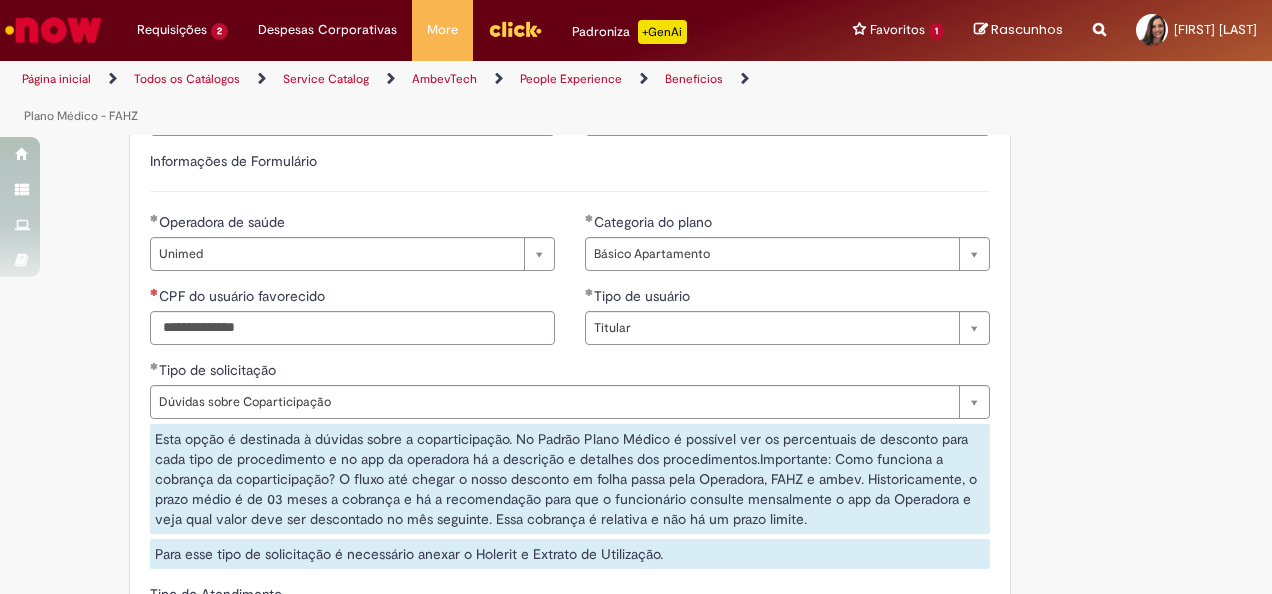 scroll, scrollTop: 1100, scrollLeft: 0, axis: vertical 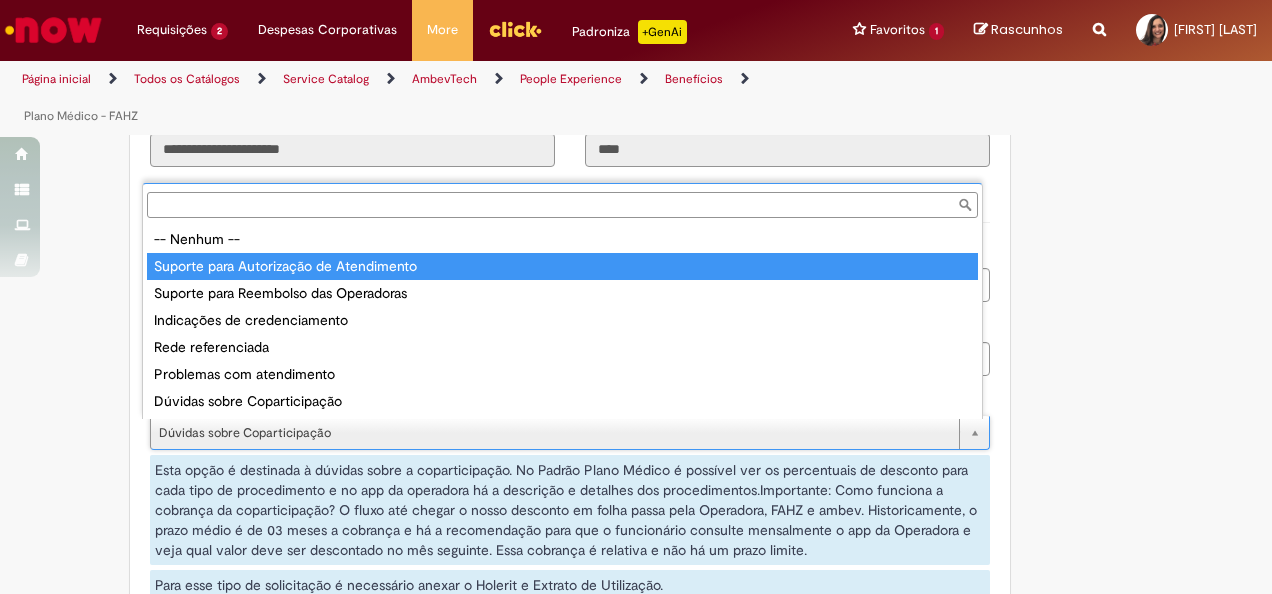 type on "**********" 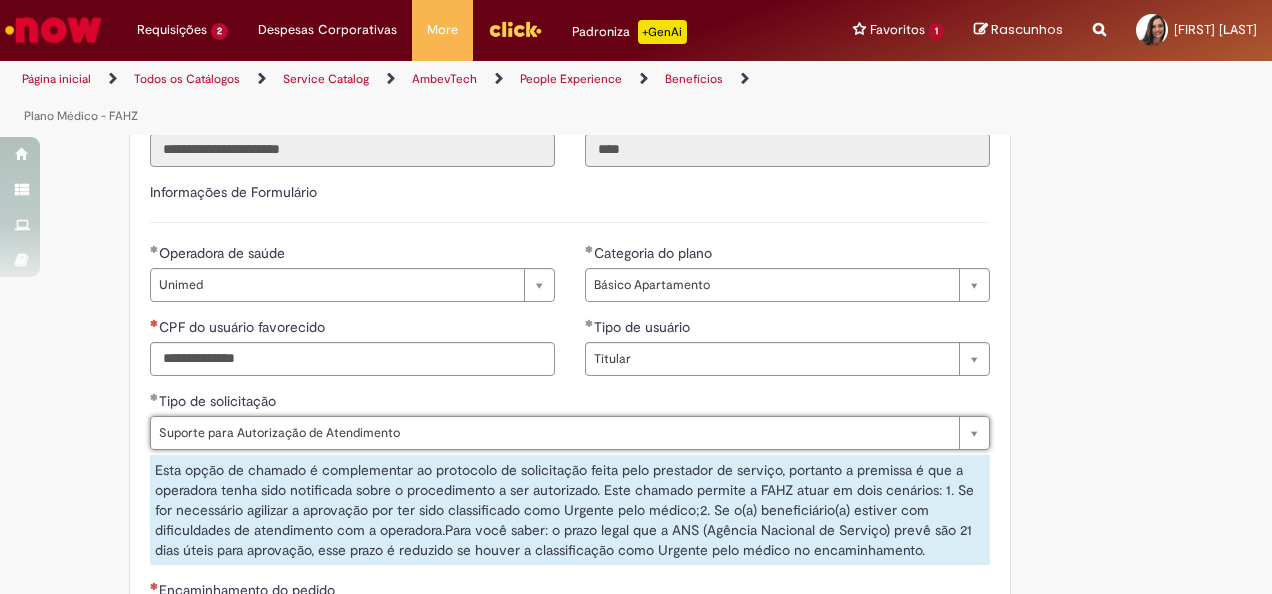 scroll, scrollTop: 0, scrollLeft: 188, axis: horizontal 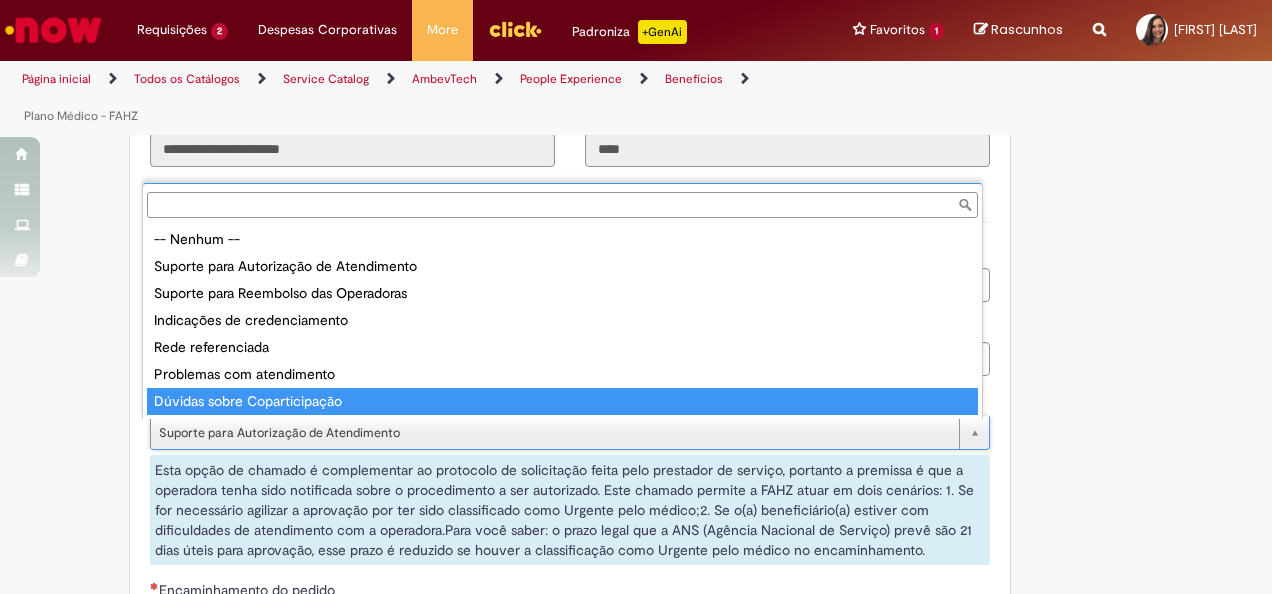 type on "**********" 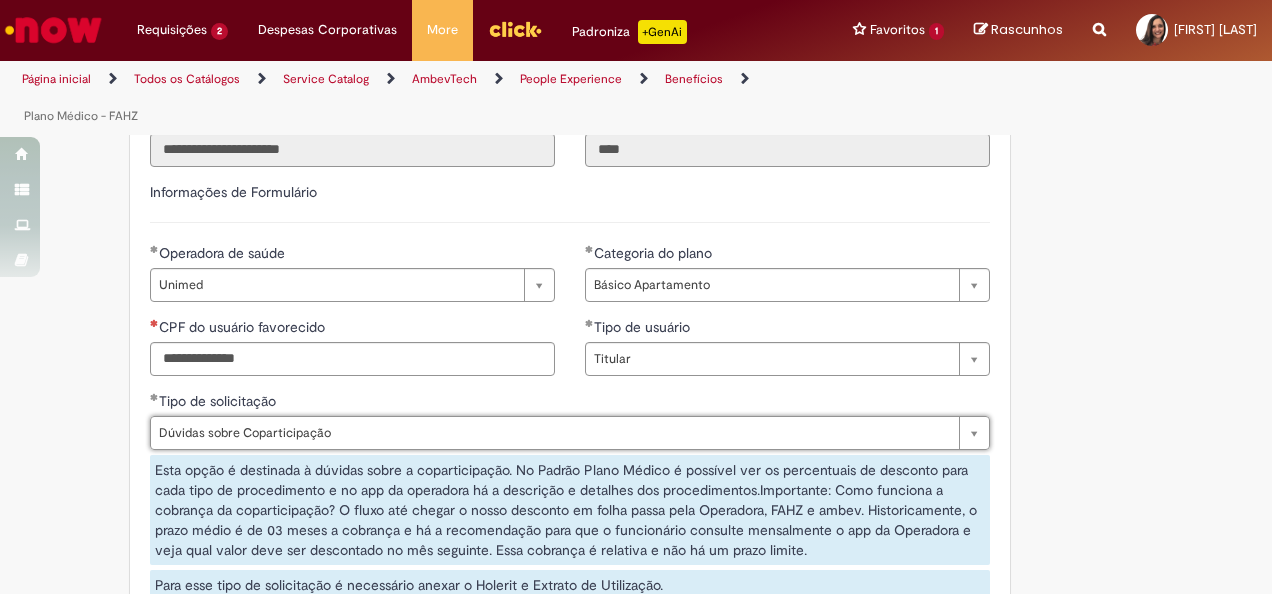 scroll, scrollTop: 0, scrollLeft: 188, axis: horizontal 